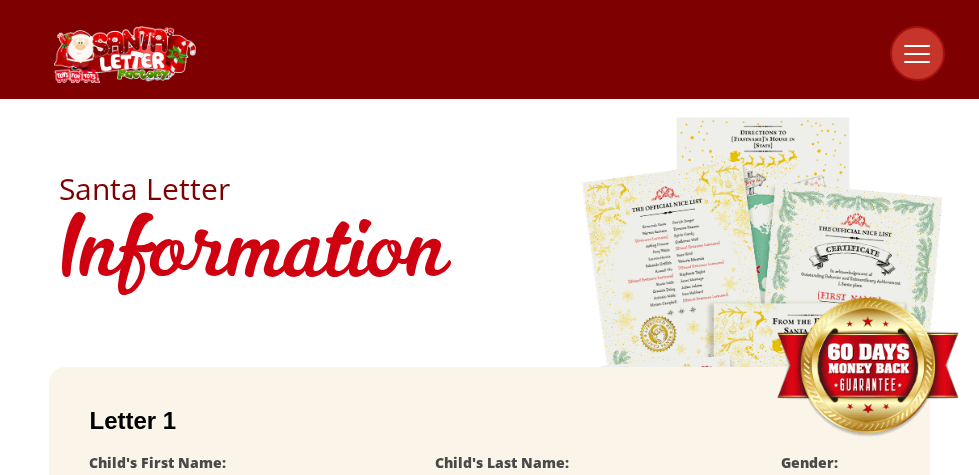 click at bounding box center [247, 520] 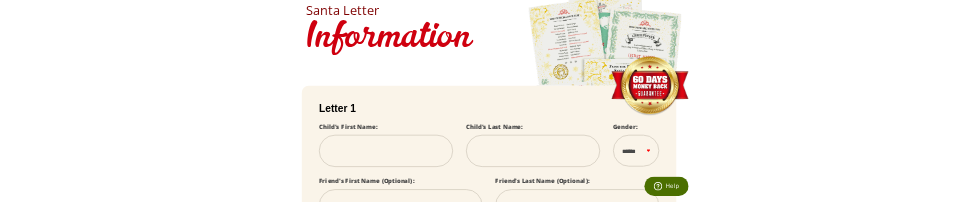 scroll, scrollTop: 0, scrollLeft: 0, axis: both 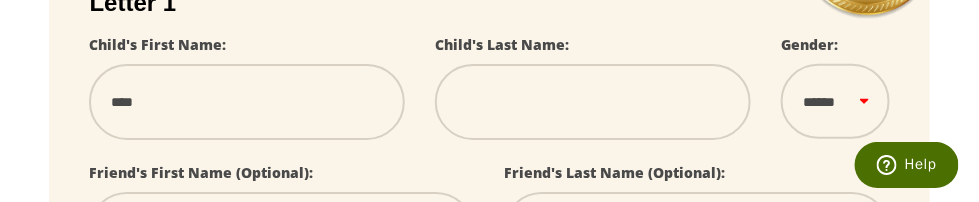 type on "******" 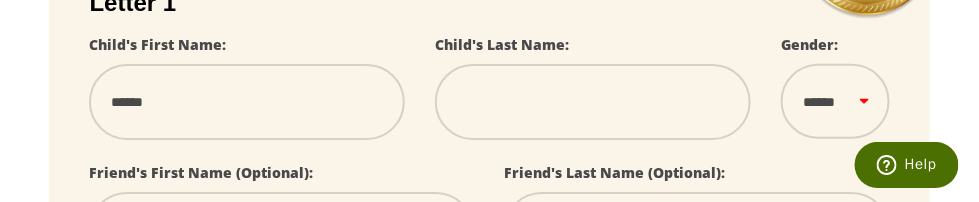 select 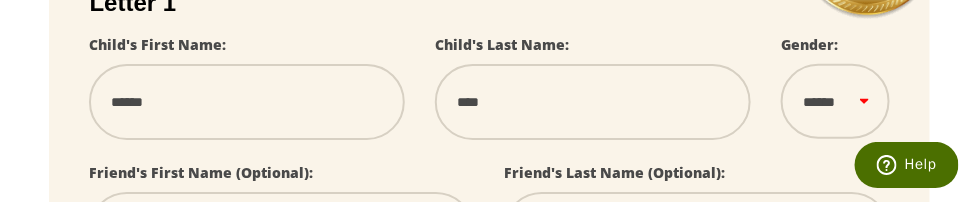 type on "********" 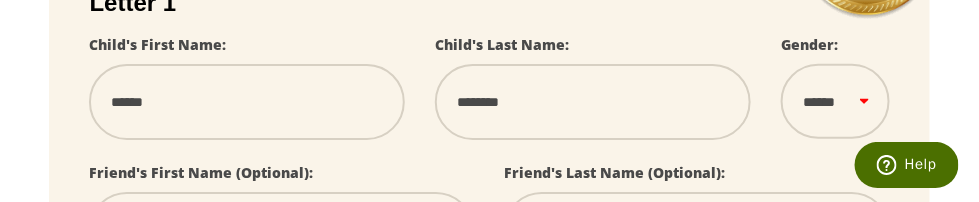 select 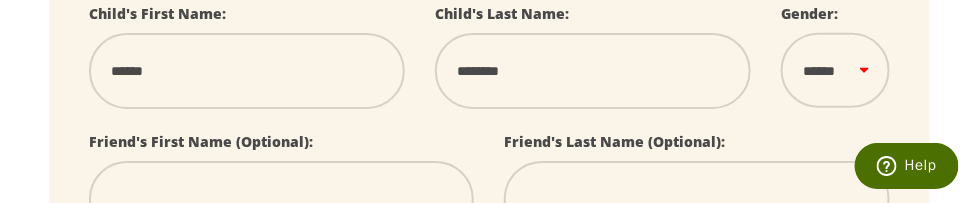 scroll, scrollTop: 450, scrollLeft: 0, axis: vertical 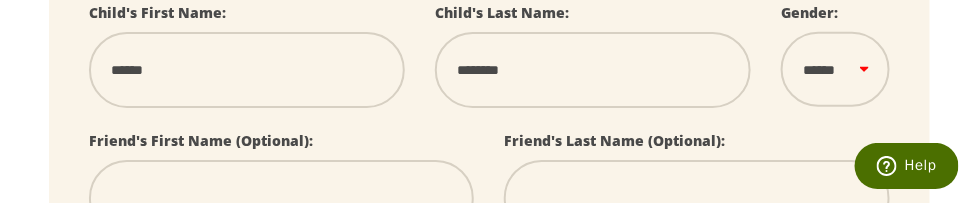 type on "********" 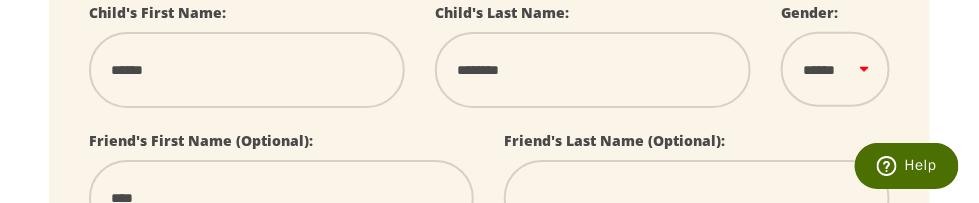type on "****" 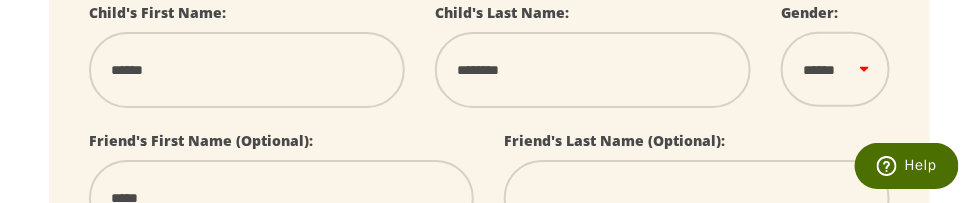 select 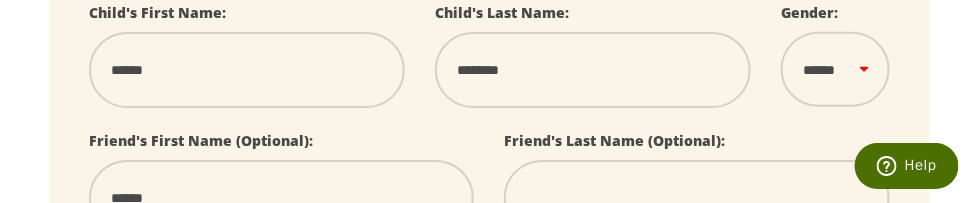 type on "******" 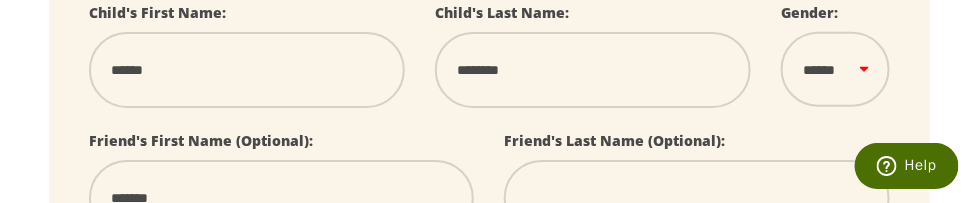 select 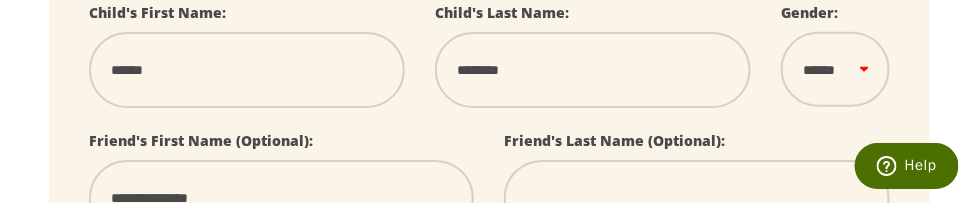 type on "**********" 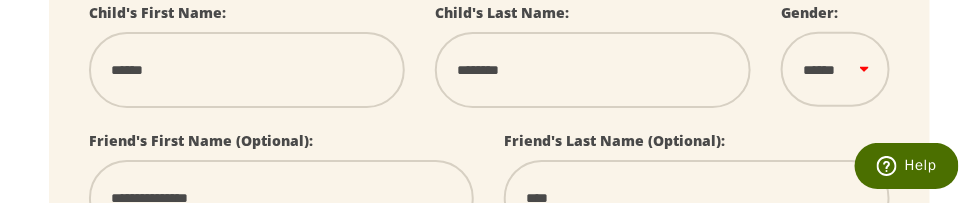 type on "*****" 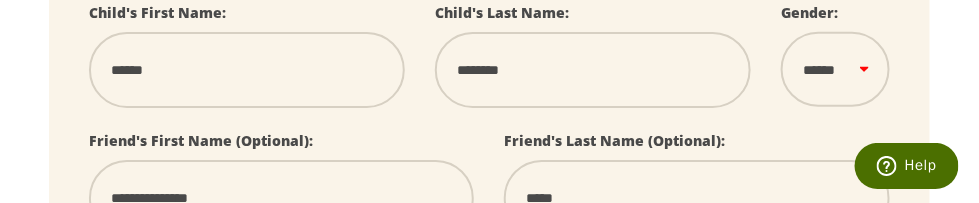 select 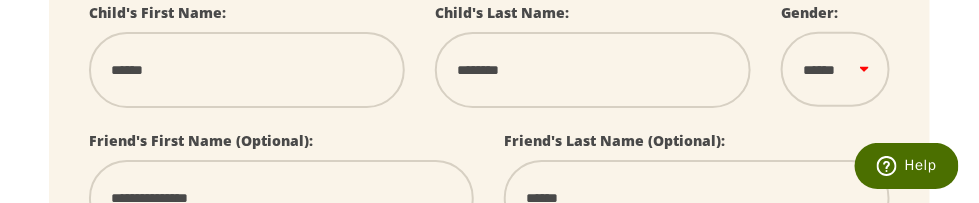 select 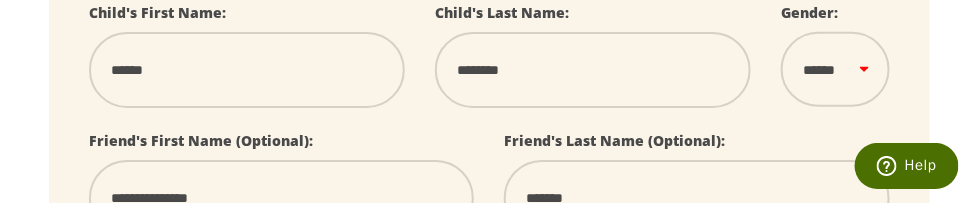 type on "*******" 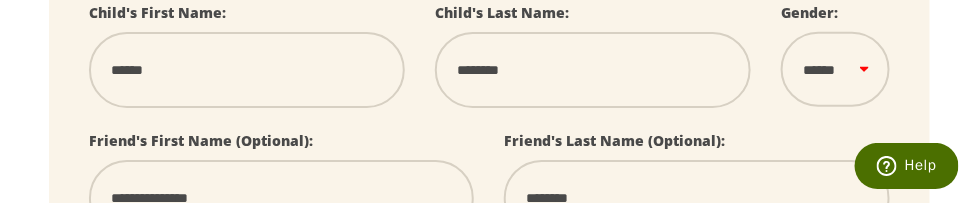 select 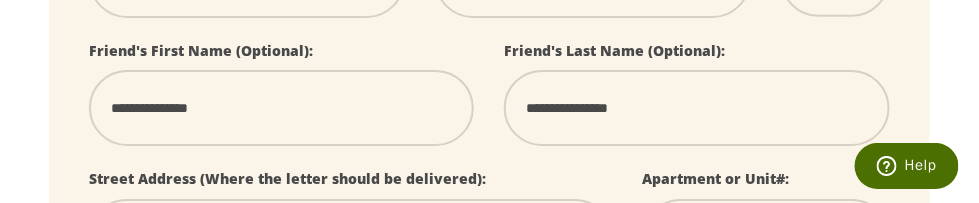 scroll, scrollTop: 553, scrollLeft: 0, axis: vertical 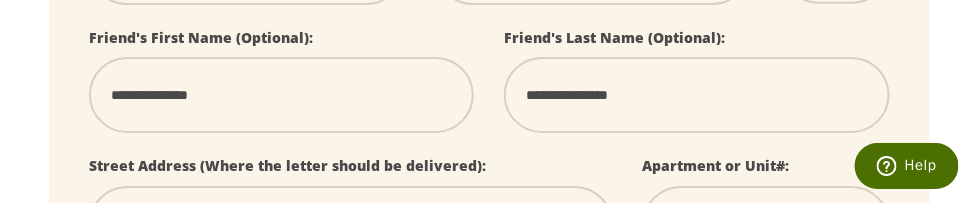 type on "**********" 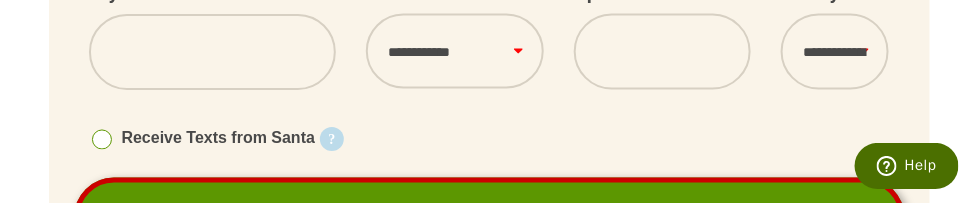 scroll, scrollTop: 862, scrollLeft: 0, axis: vertical 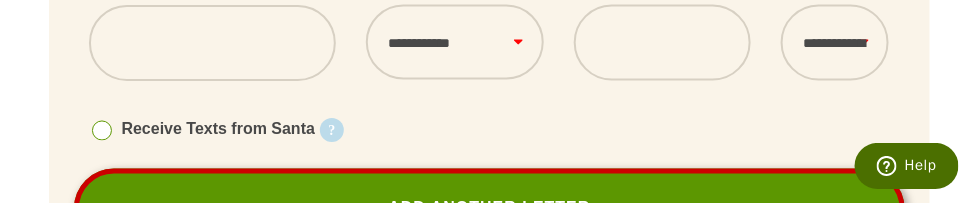 type on "**********" 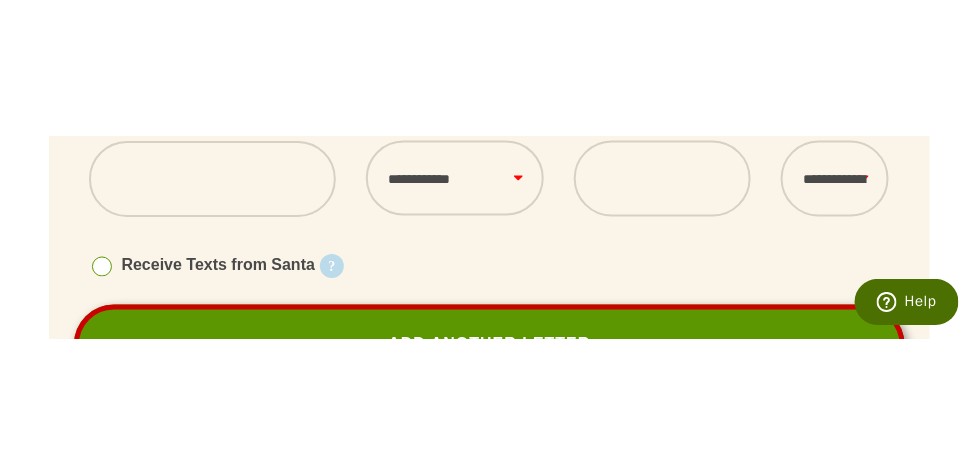 scroll, scrollTop: 763, scrollLeft: 0, axis: vertical 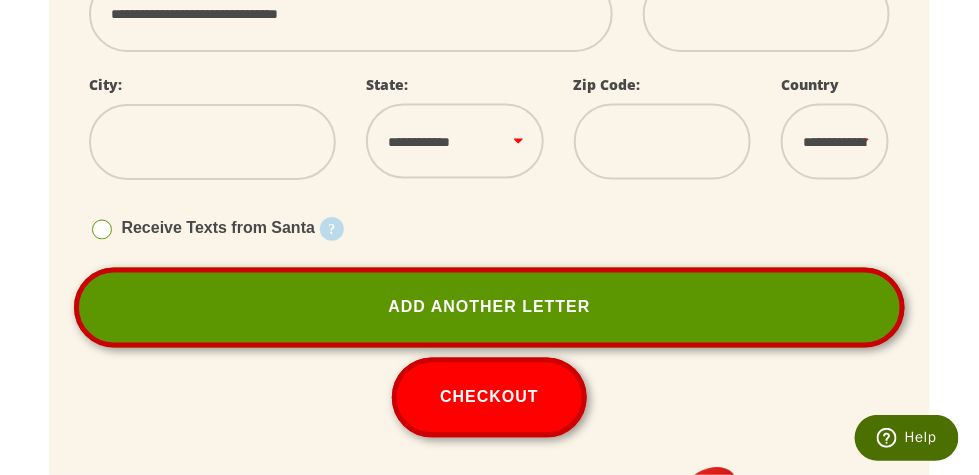 click on "Add Another Letter" at bounding box center (489, 308) 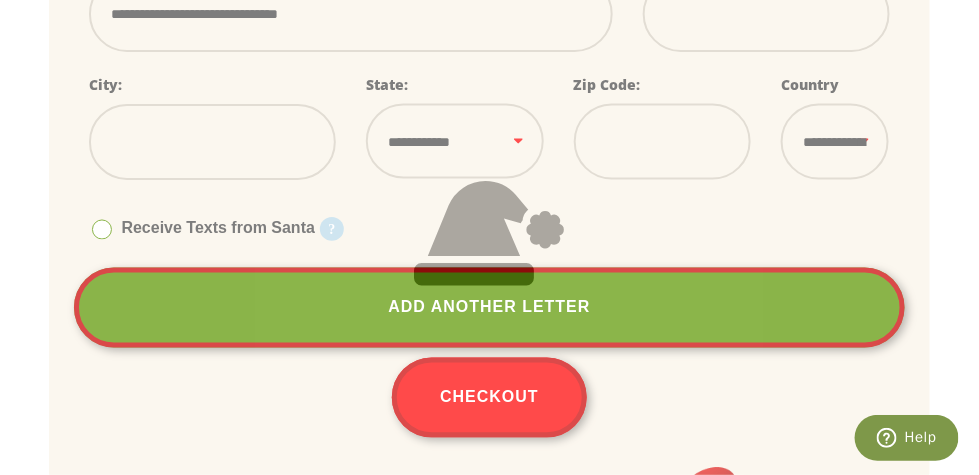 select 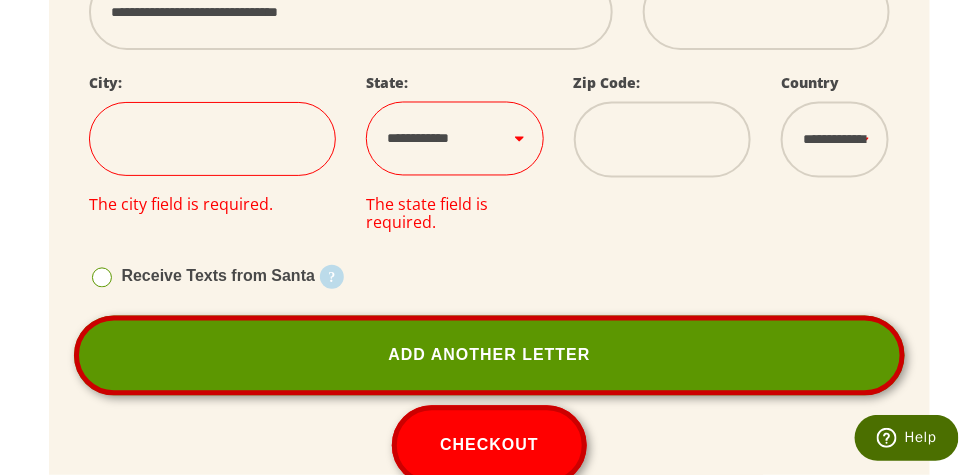 click on "**********" at bounding box center [455, 138] 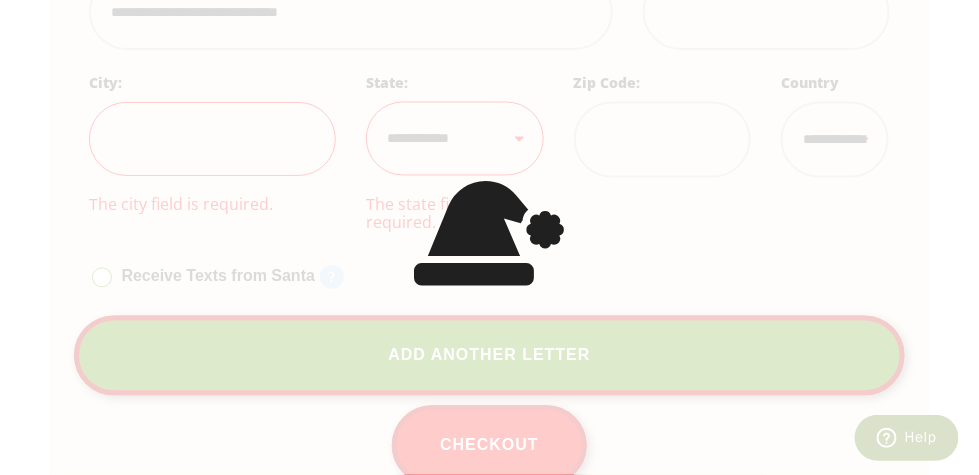select 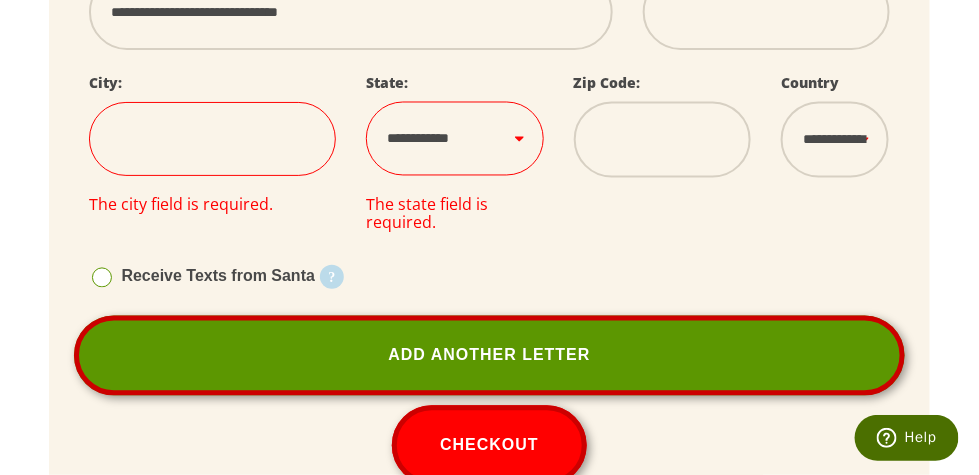 click on "**********" at bounding box center [489, 35] 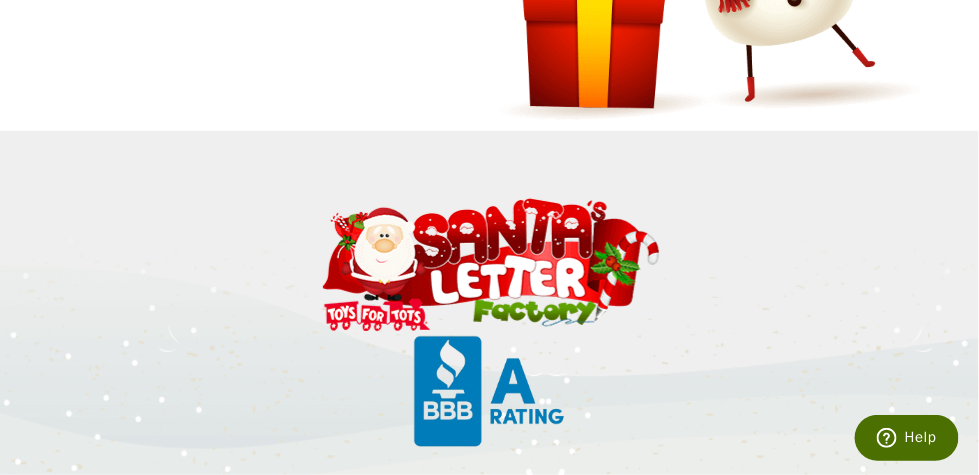 scroll, scrollTop: 1633, scrollLeft: 0, axis: vertical 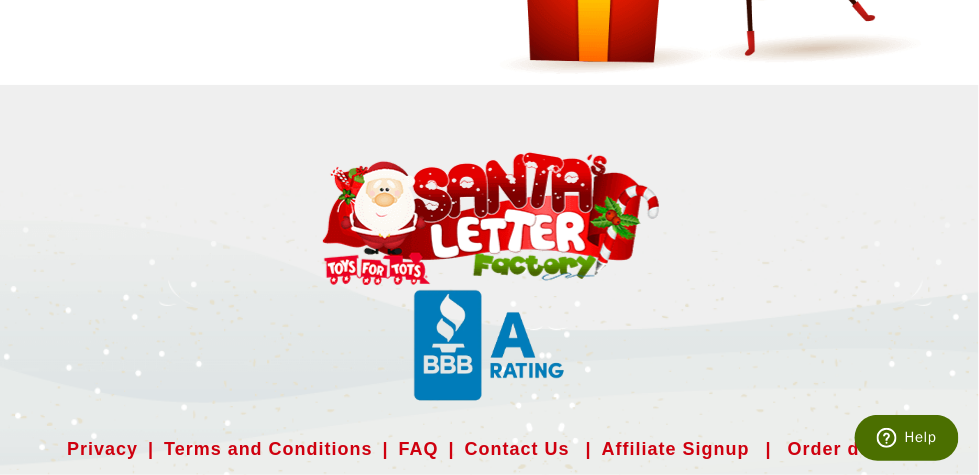 click on "Contact Us" at bounding box center [517, 449] 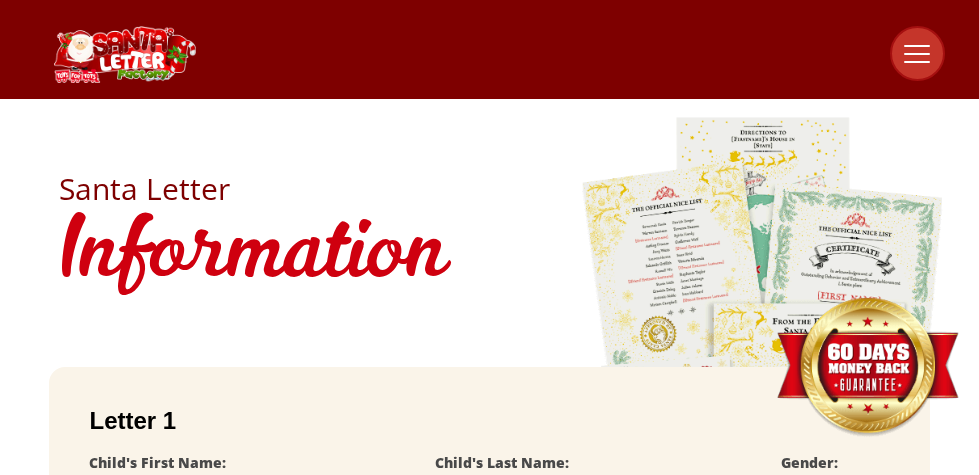 scroll, scrollTop: 165, scrollLeft: 0, axis: vertical 